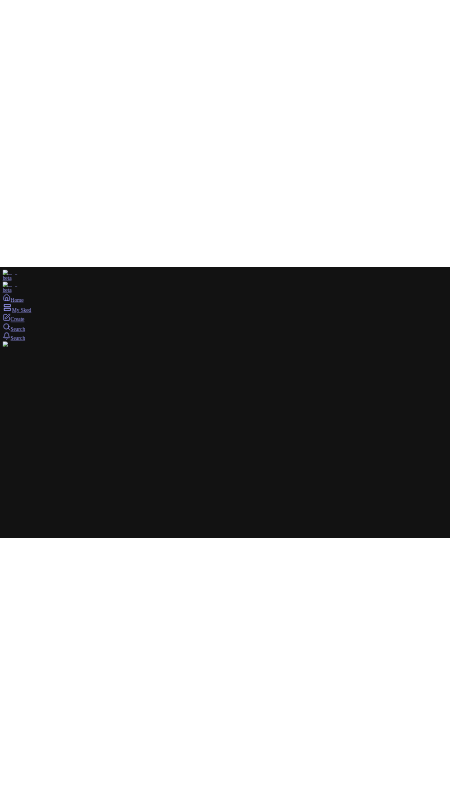 scroll, scrollTop: 0, scrollLeft: 0, axis: both 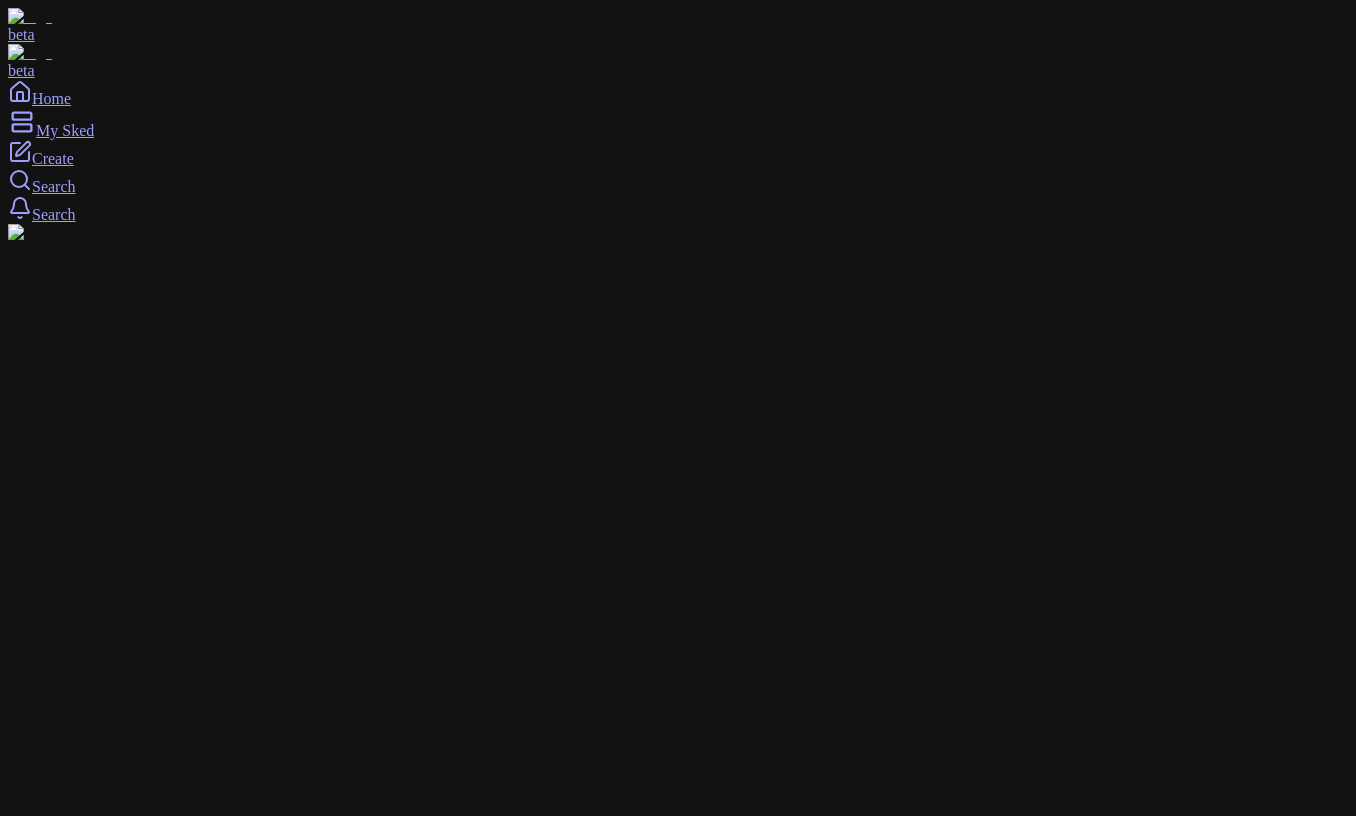 click 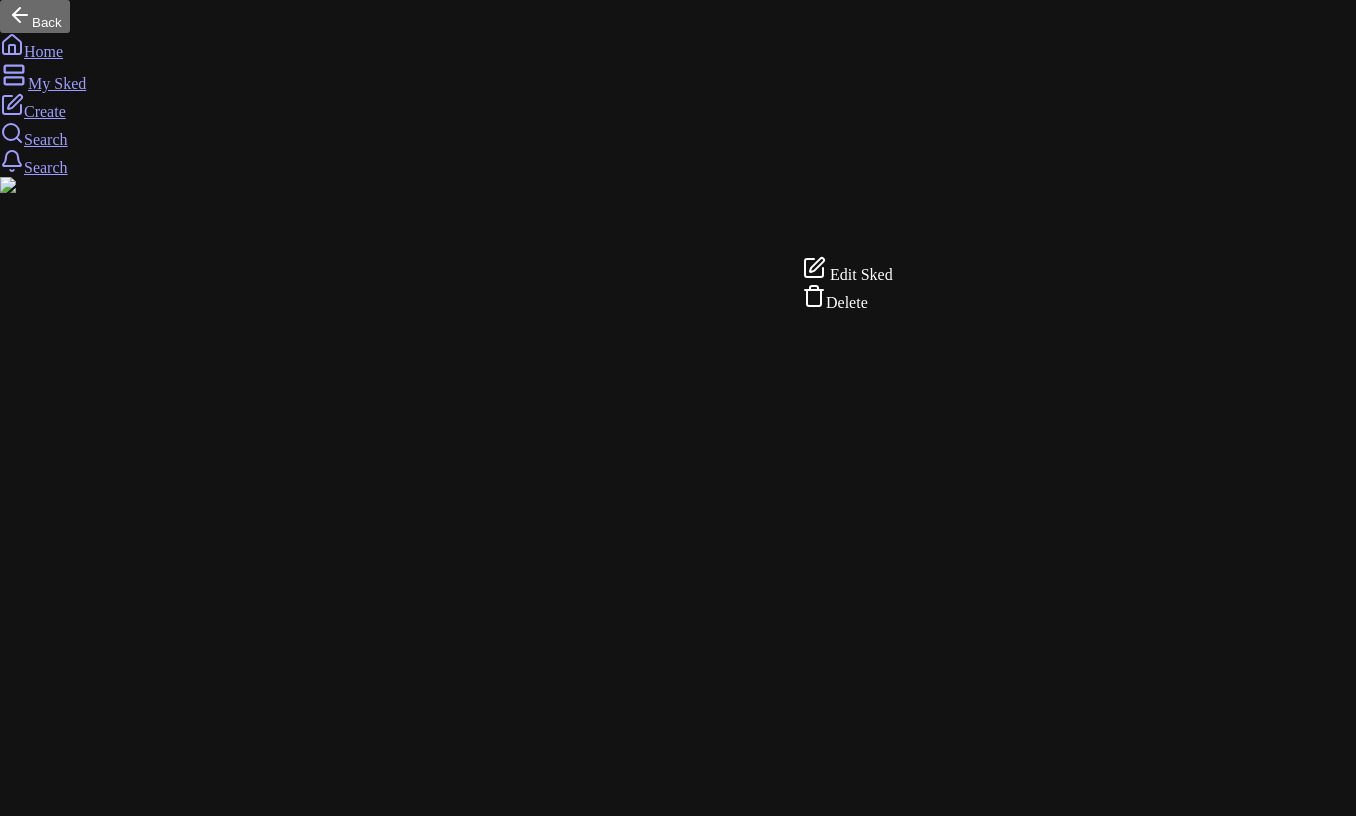 click on "Back Home My Sked Create Search Search Create PUBLISHED SKEDS [STREET_ADDRESS] Manage 5 Manage default image/loc added later Novitá, [GEOGRAPHIC_DATA][US_STATE] 2) default image/loc Manage manual Manhasset, [GEOGRAPHIC_DATA] Manage 55 Manage r Manage rr Manage fff [GEOGRAPHIC_DATA][US_STATE] 44 Manage Create   Edit   Sked Delete" at bounding box center (678, 9467) 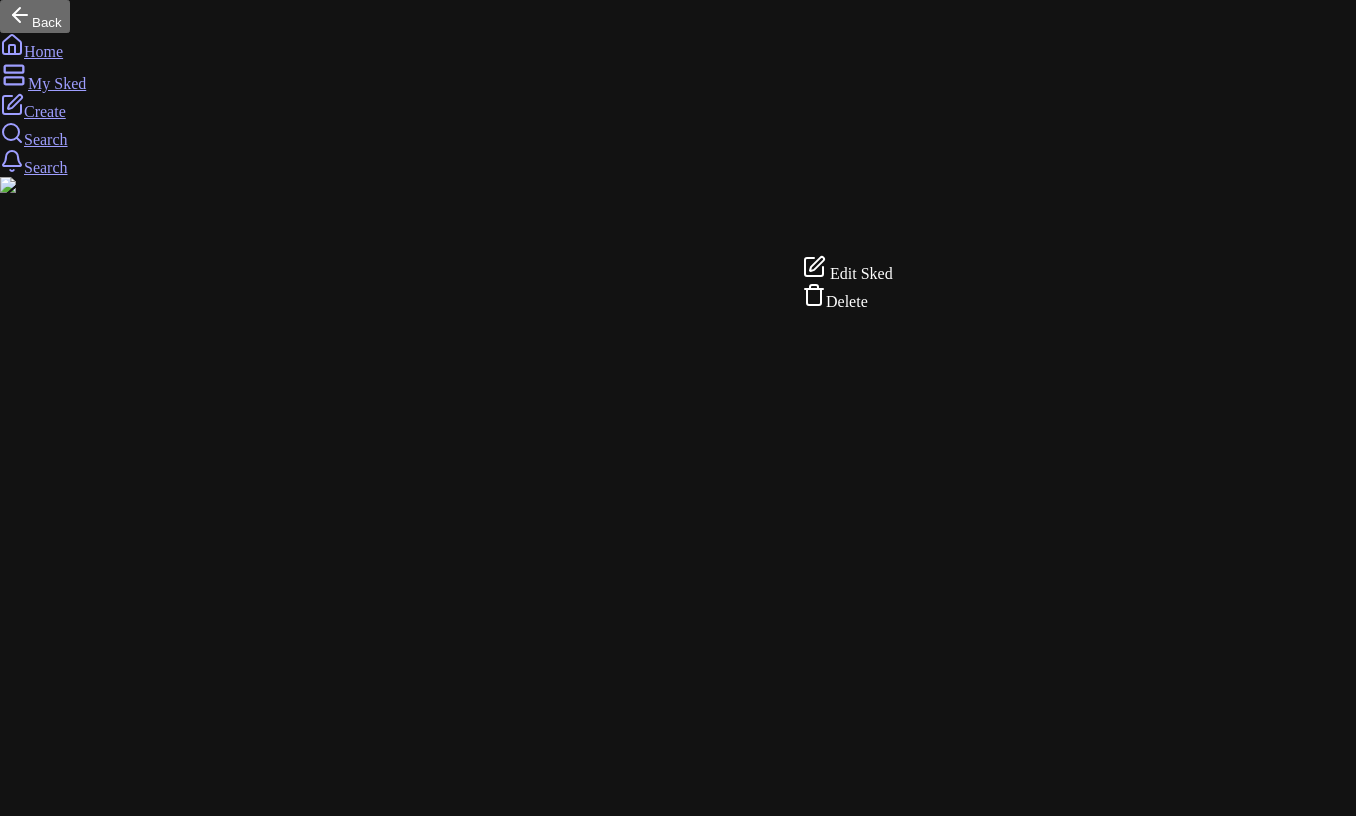 click on "Back Home My Sked Create Search Search Create PUBLISHED SKEDS [STREET_ADDRESS] Manage 5 Manage default image/loc added later Novitá, [GEOGRAPHIC_DATA][US_STATE] 2) default image/loc Manage manual Manhasset, [GEOGRAPHIC_DATA] Manage 55 Manage r Manage rr Manage fff [GEOGRAPHIC_DATA][US_STATE] 44 Manage Create   Edit   Sked Delete" at bounding box center (678, 9467) 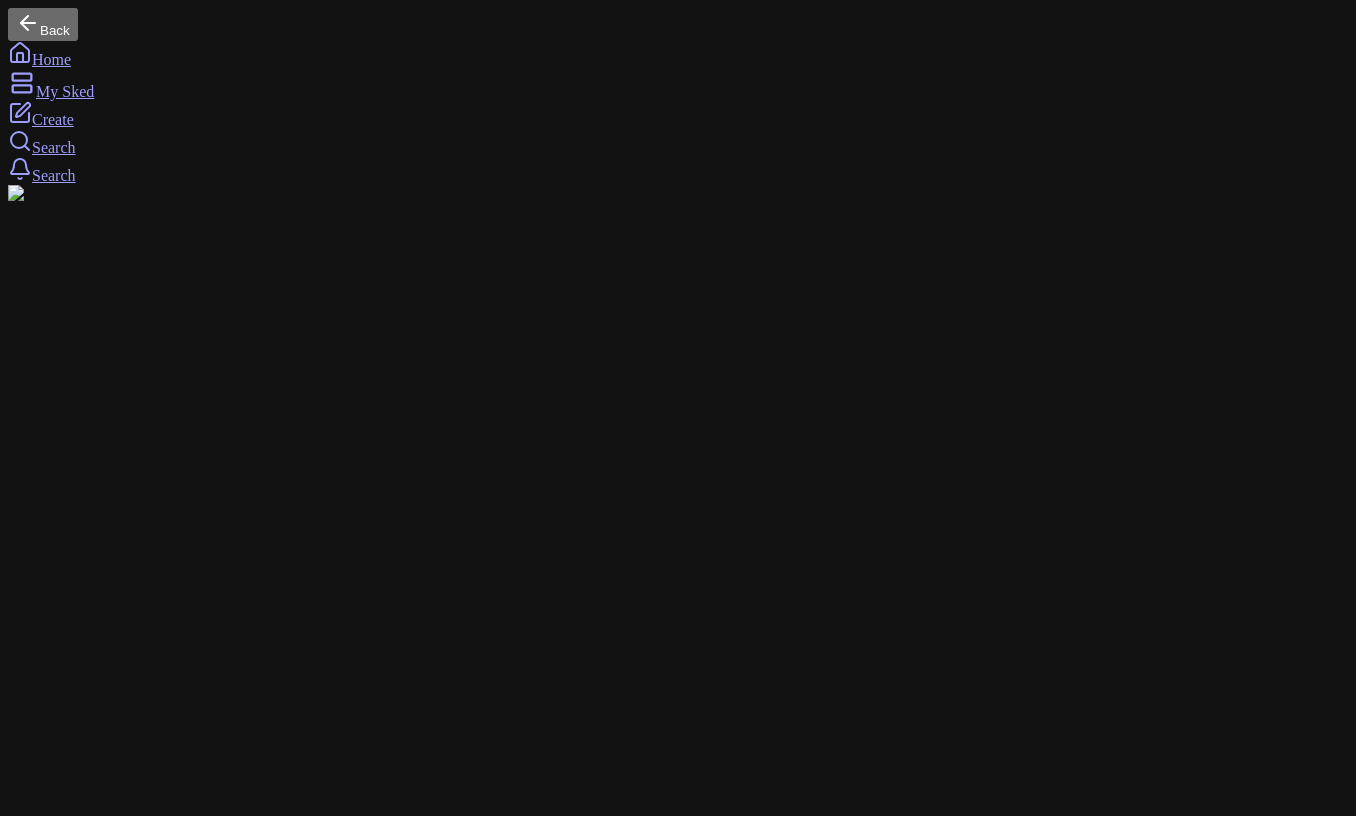 click on "Back Home My Sked Create Search Search Create PUBLISHED SKEDS [STREET_ADDRESS] Manage 5 Manage default image/loc added later Novitá, [GEOGRAPHIC_DATA][US_STATE] 2) default image/loc Manage manual Manhasset, [GEOGRAPHIC_DATA] Manage 55 Manage r Manage rr [GEOGRAPHIC_DATA][US_STATE] 44 Manage Create" at bounding box center (678, 9367) 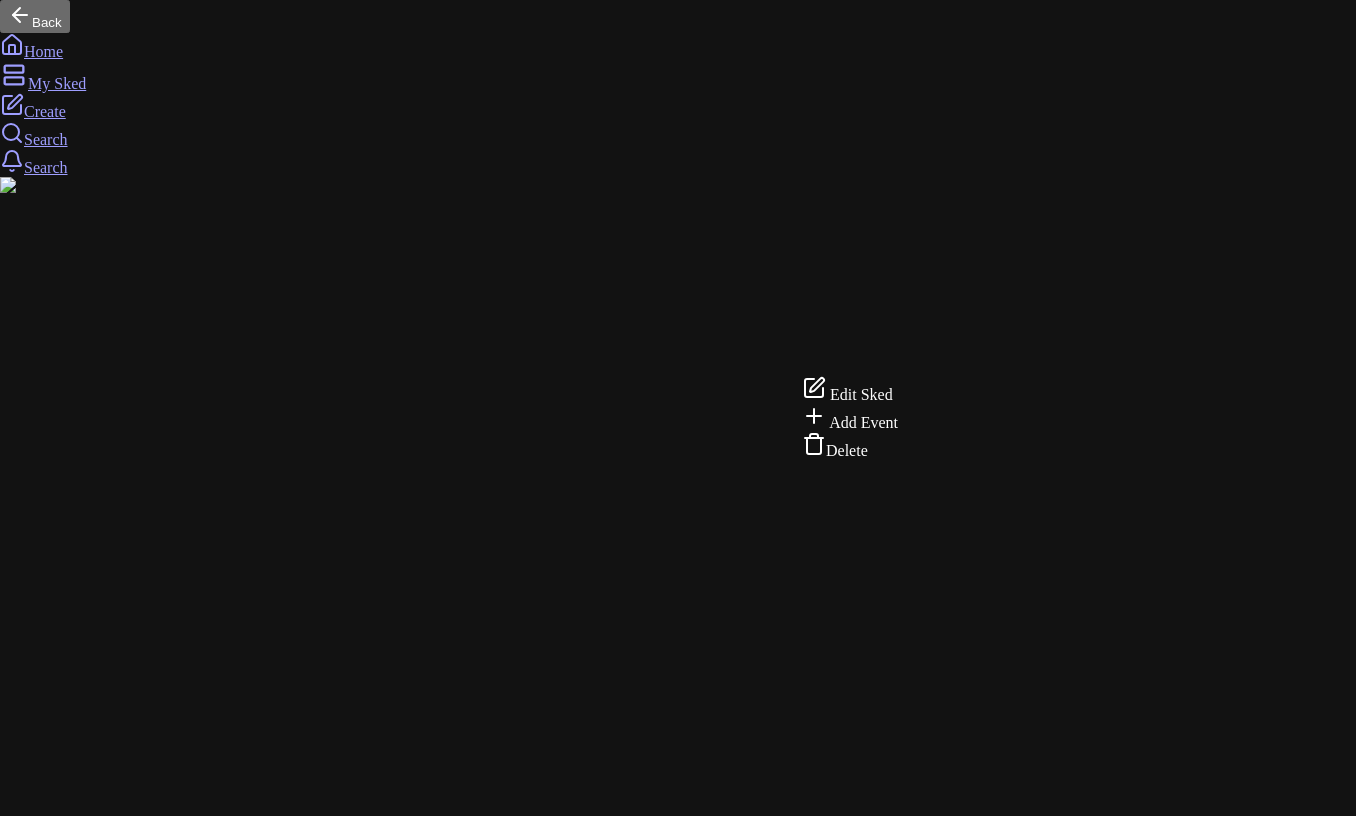 click on "Edit   Sked" at bounding box center (861, 394) 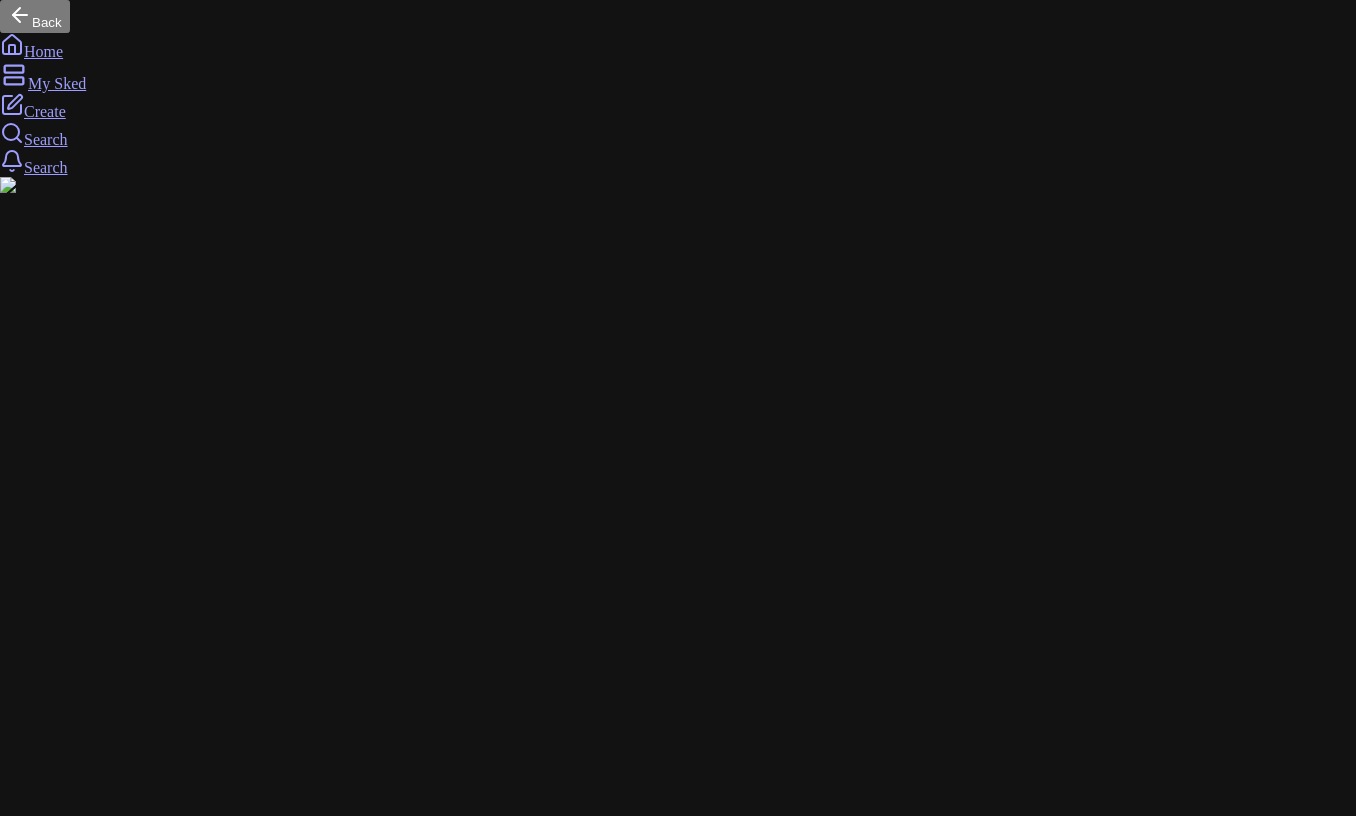 click on "In person" at bounding box center [36, 19004] 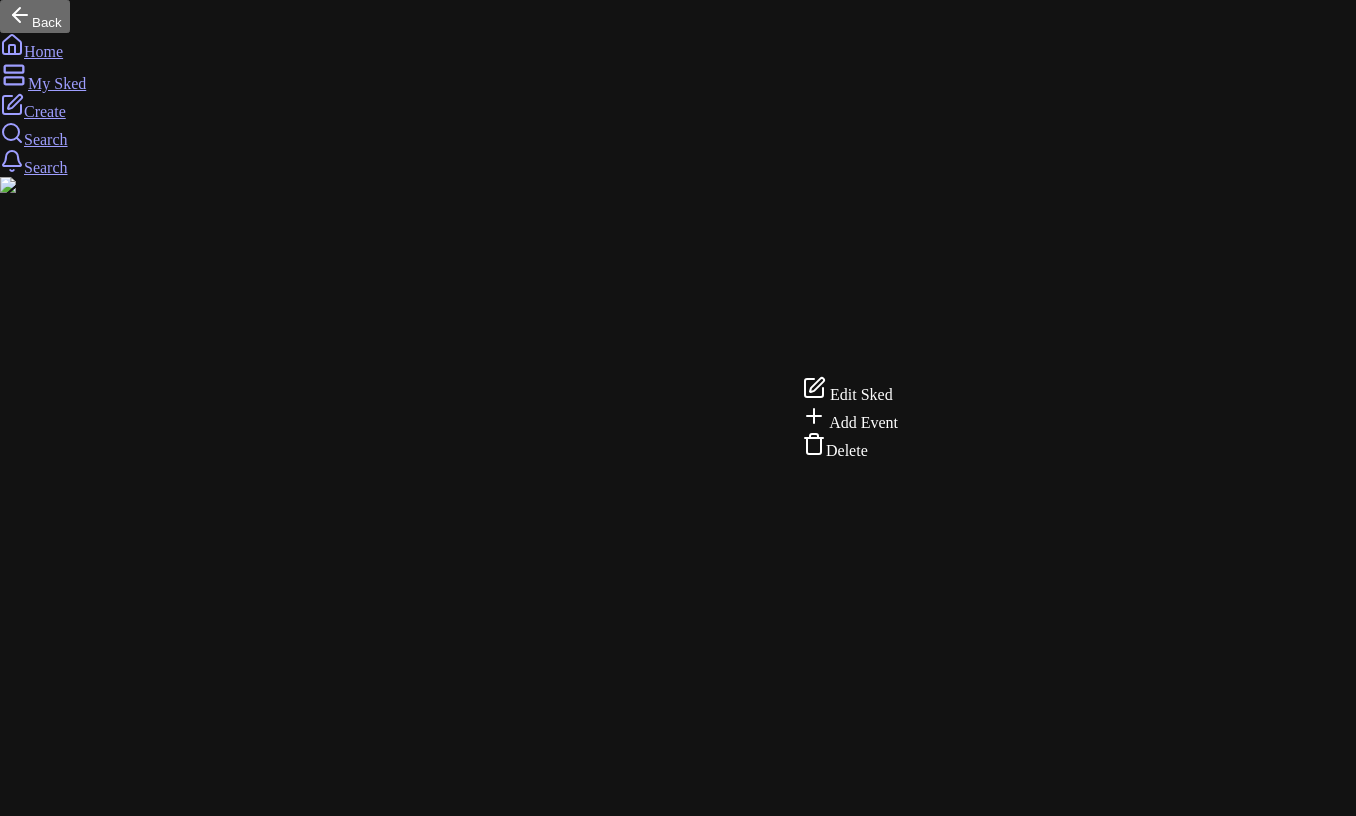 click on "Back Home My Sked Create Search Search Create PUBLISHED SKEDS [STREET_ADDRESS] Manage 5 Manage default image/loc added later Novitá, [GEOGRAPHIC_DATA][US_STATE] 2) default image/loc Manage manual Manhasset, [GEOGRAPHIC_DATA] Manage 55 Manage r Manage rr [GEOGRAPHIC_DATA][US_STATE] 44 Manage Create   Edit   Sked   Add Event Delete" at bounding box center (678, 9467) 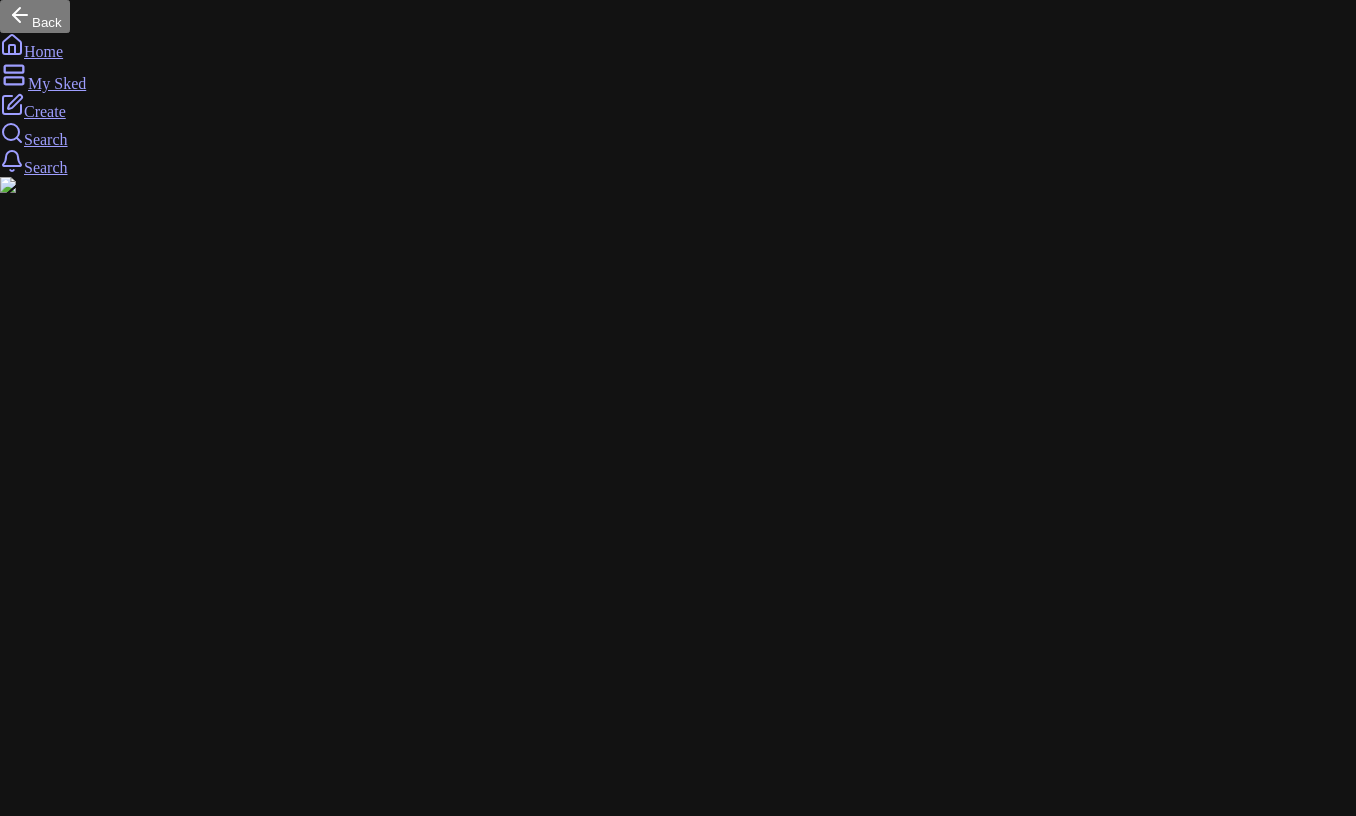 click on "In person" at bounding box center [36, 19004] 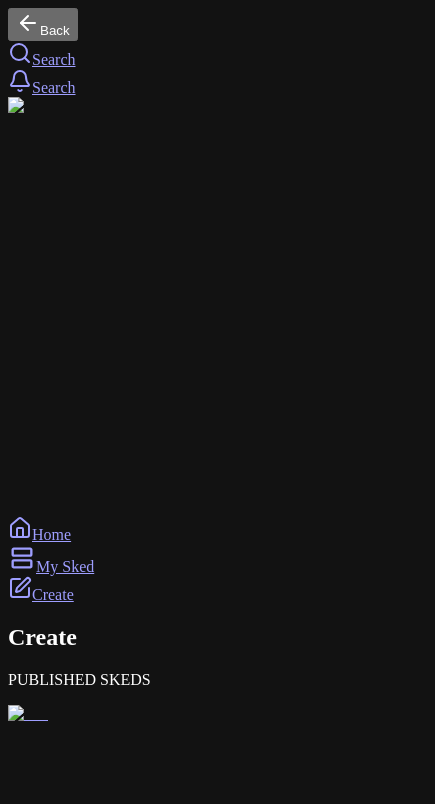 click on "Manage" at bounding box center [40, 1708] 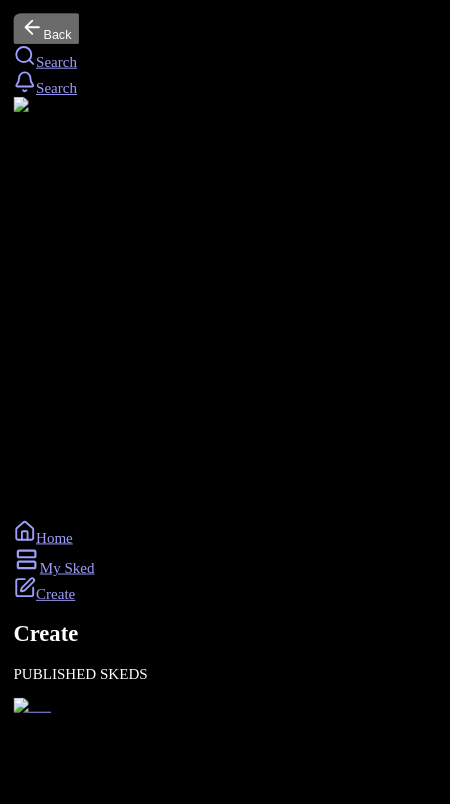 click on "Edit" at bounding box center (33, 7250) 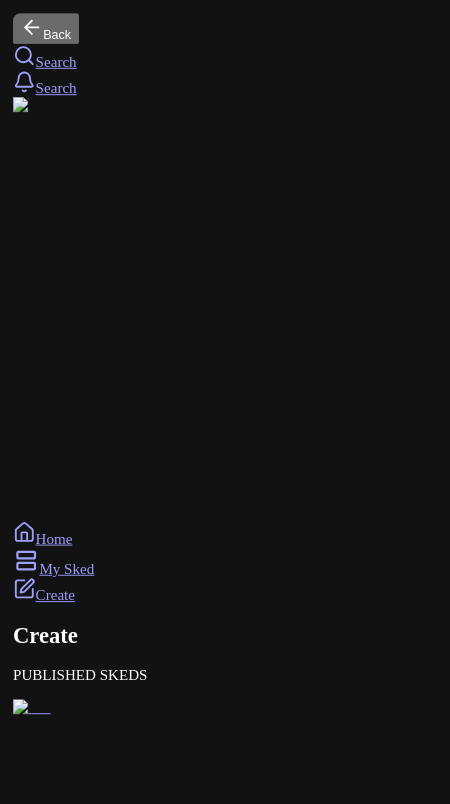 click on "In person" at bounding box center (36, 7269) 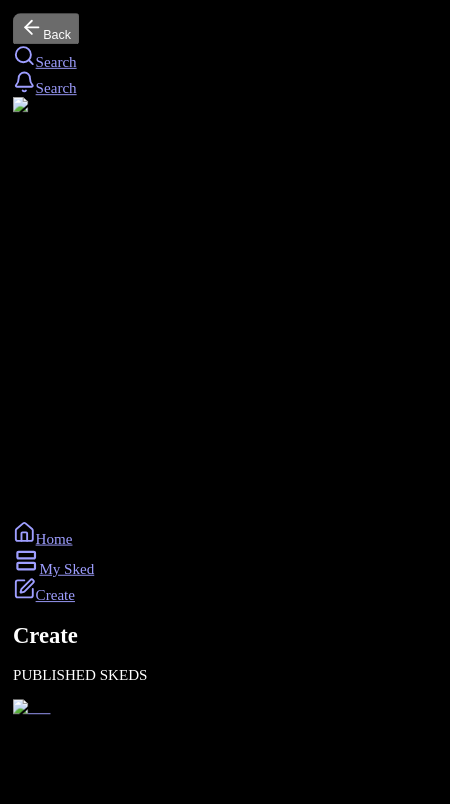 click on "[US_STATE] [US_STATE][GEOGRAPHIC_DATA][PERSON_NAME], Sonder [STREET_ADDRESS][PERSON_NAME][US_STATE] [PERSON_NAME] Tribeca [STREET_ADDRESS][GEOGRAPHIC_DATA][US_STATE] [US_STATE][GEOGRAPHIC_DATA][STREET_ADDRESS][US_STATE]" at bounding box center (225, 8441) 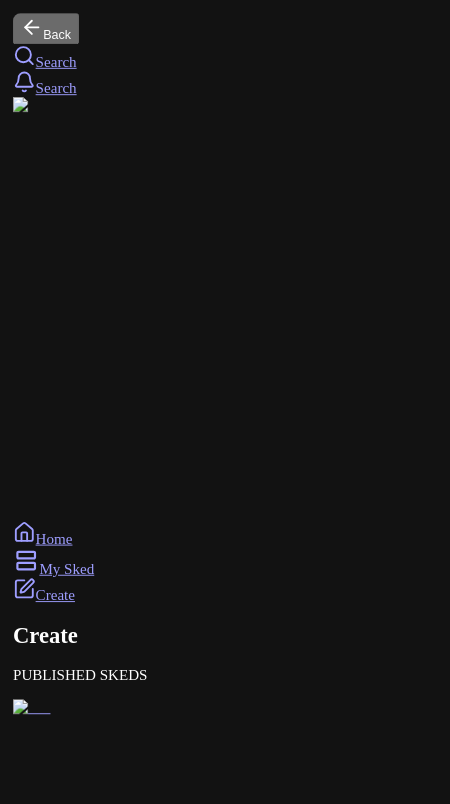 click on "Location" at bounding box center [128, 7920] 